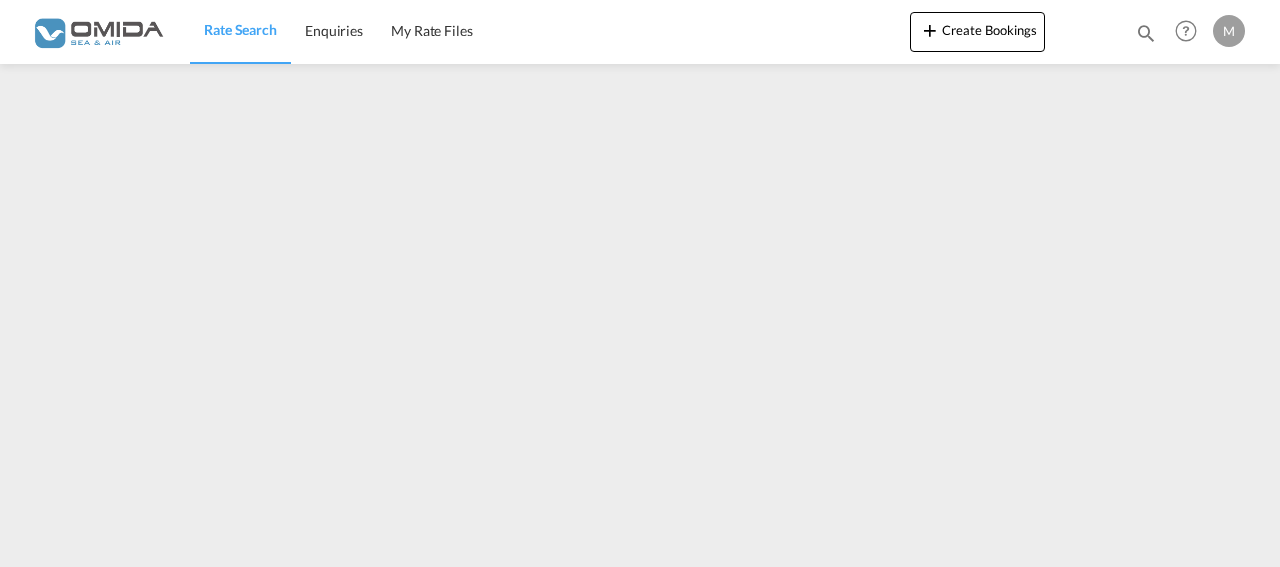 scroll, scrollTop: 0, scrollLeft: 0, axis: both 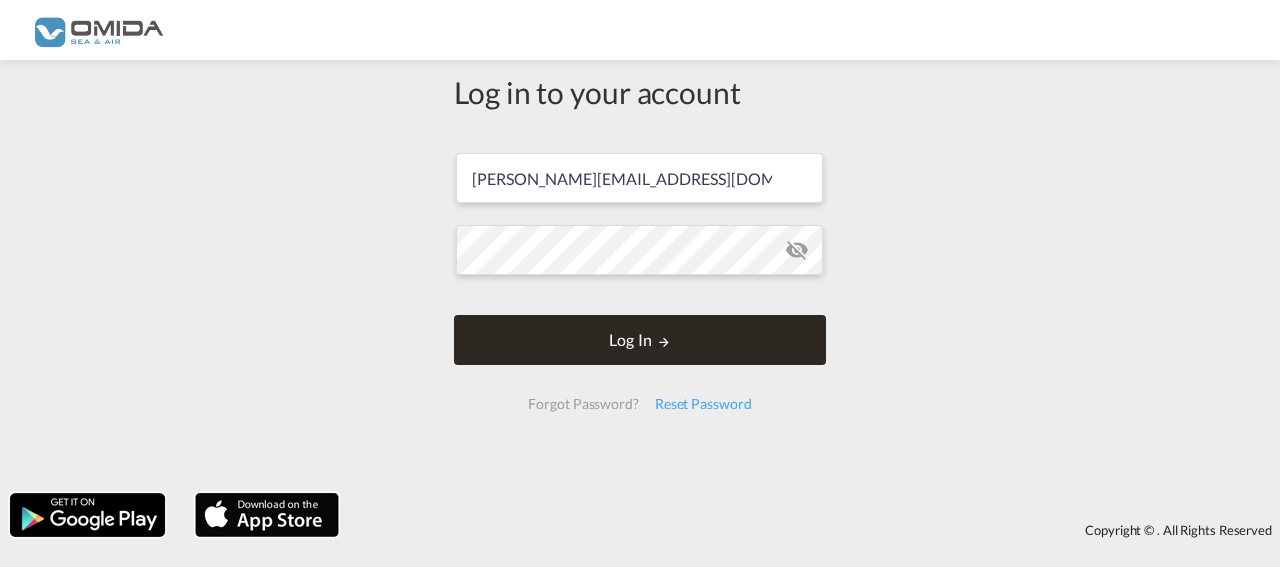 click on "Log In" at bounding box center (640, 340) 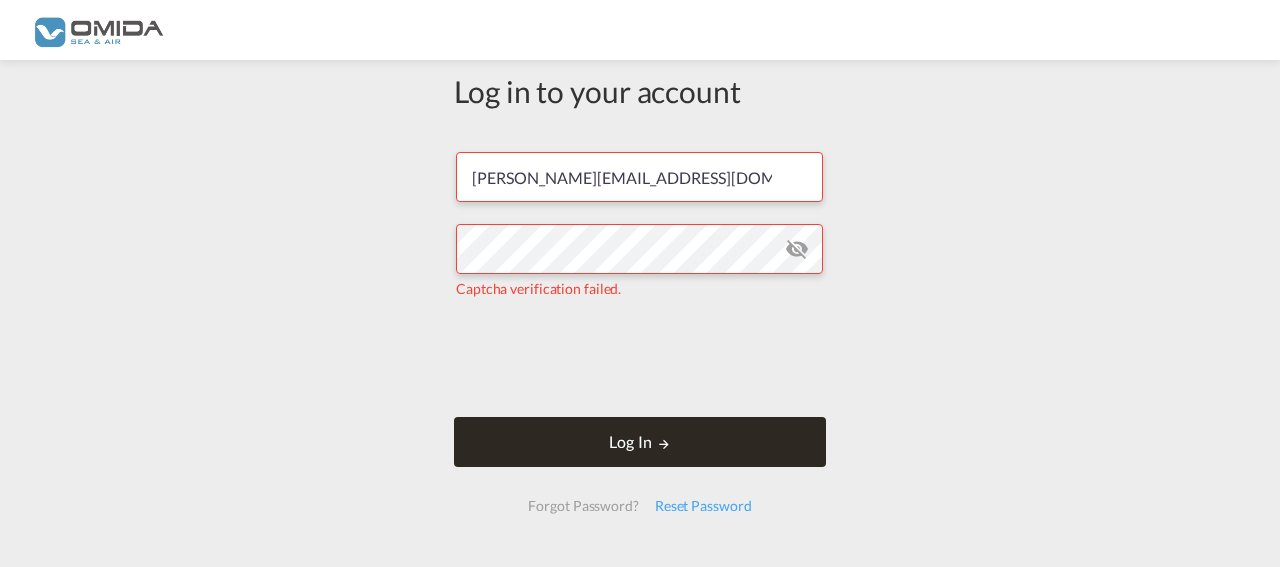 click on "Log In" at bounding box center [640, 442] 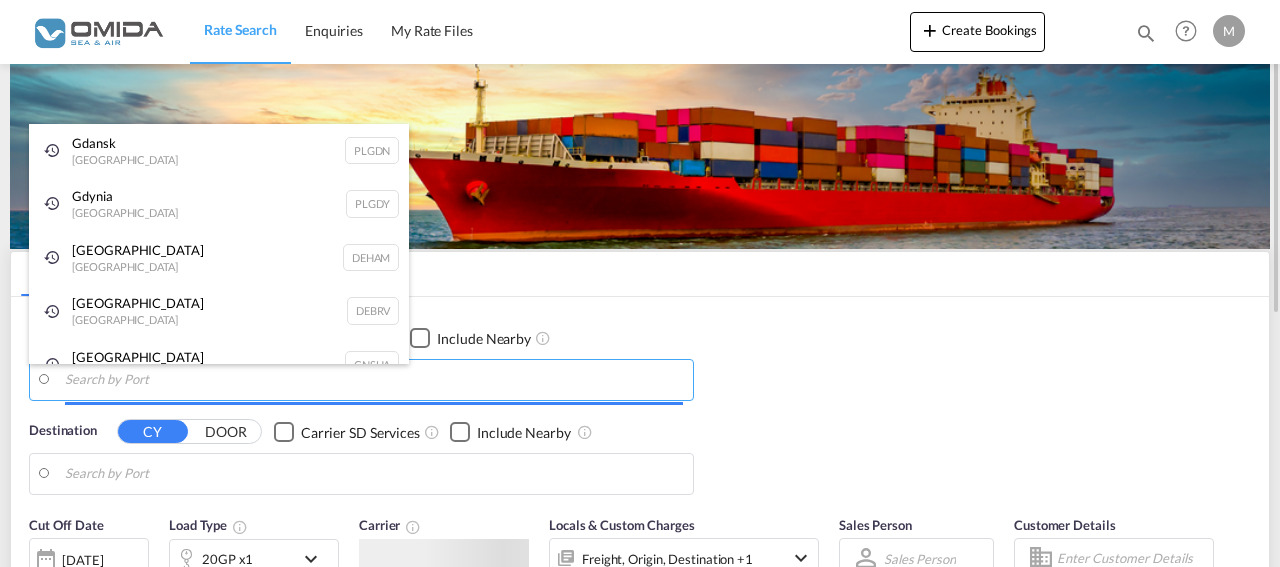 click at bounding box center [374, 380] 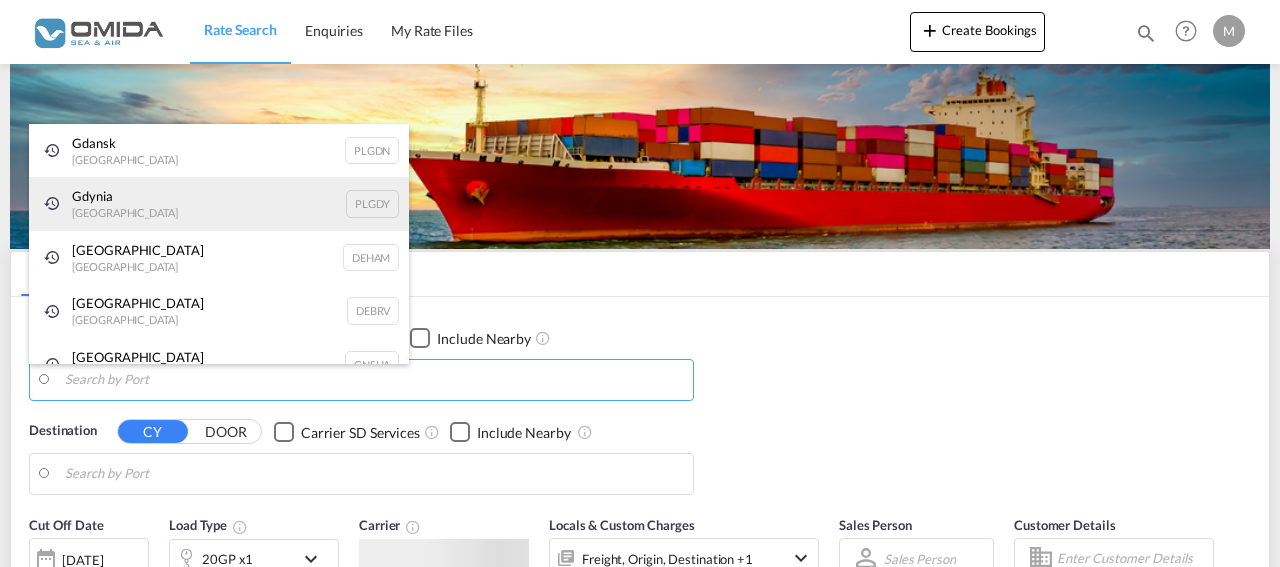 click on "[GEOGRAPHIC_DATA] [GEOGRAPHIC_DATA]
PLGDY" at bounding box center [219, 204] 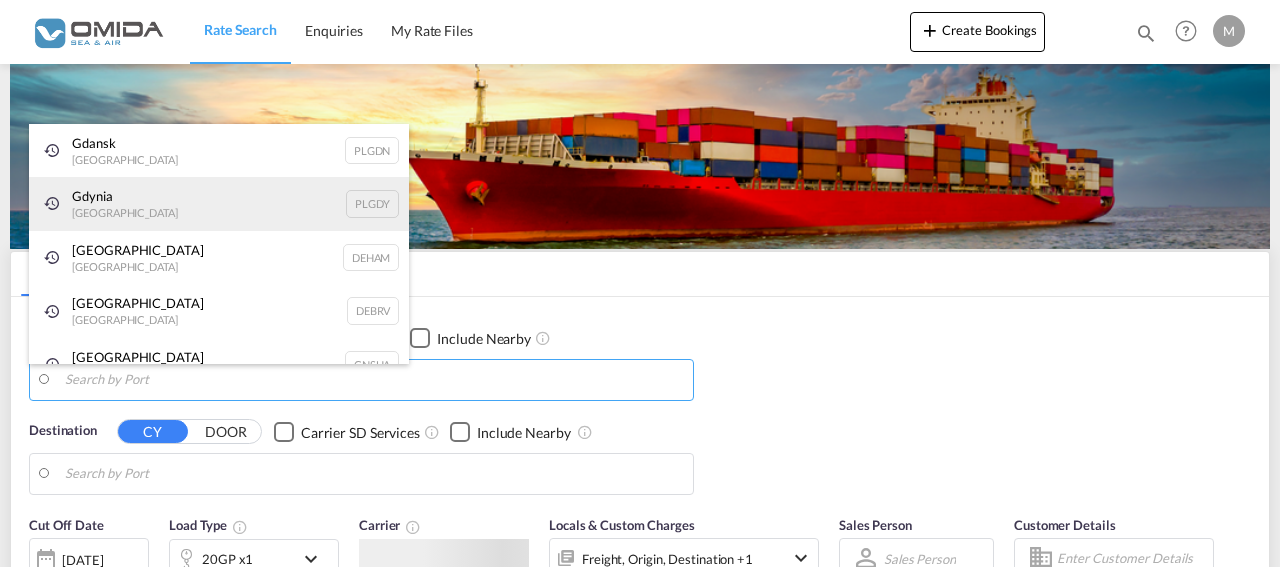 type on "[GEOGRAPHIC_DATA], PLGDY" 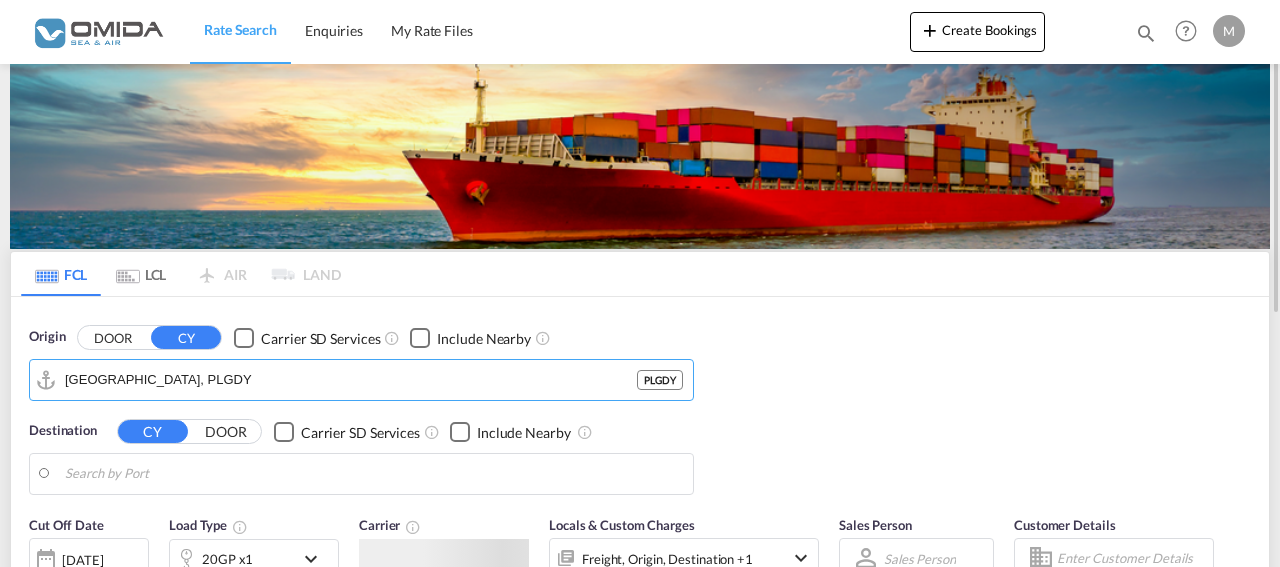click at bounding box center [374, 474] 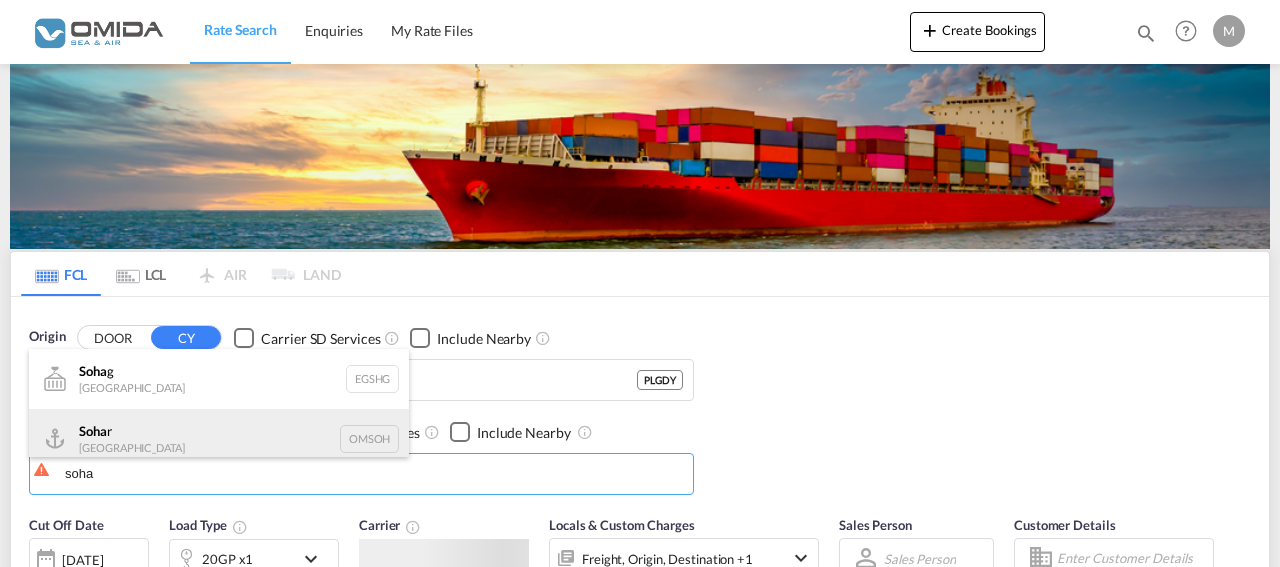 click on "Soha r
Oman
[GEOGRAPHIC_DATA]" at bounding box center (219, 439) 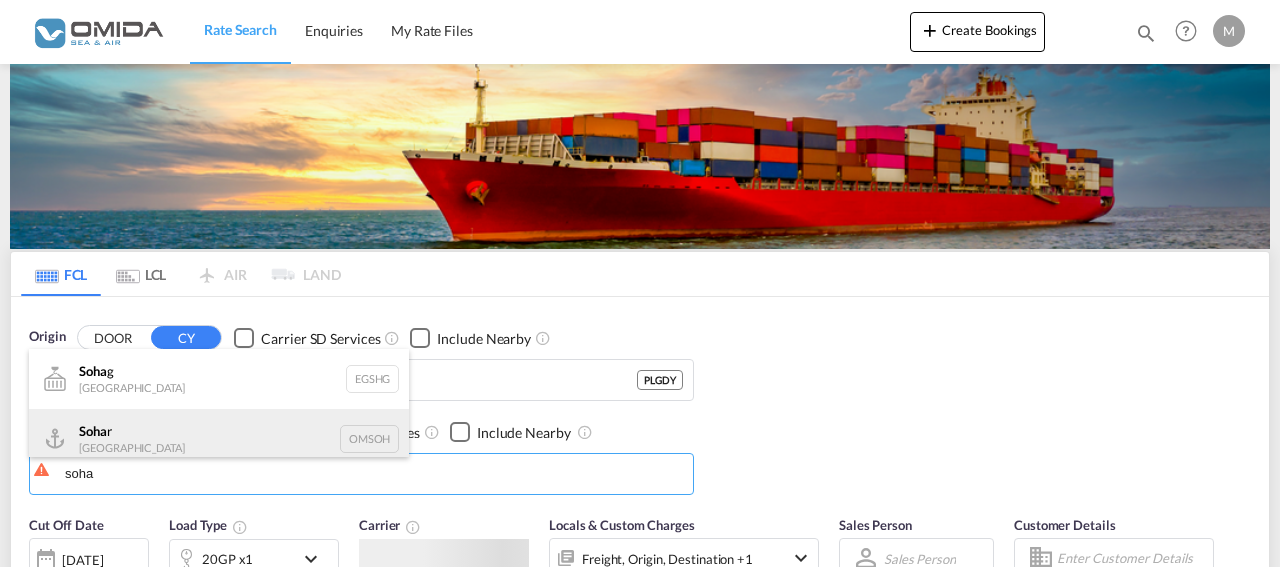 type on "Sohar, OMSOH" 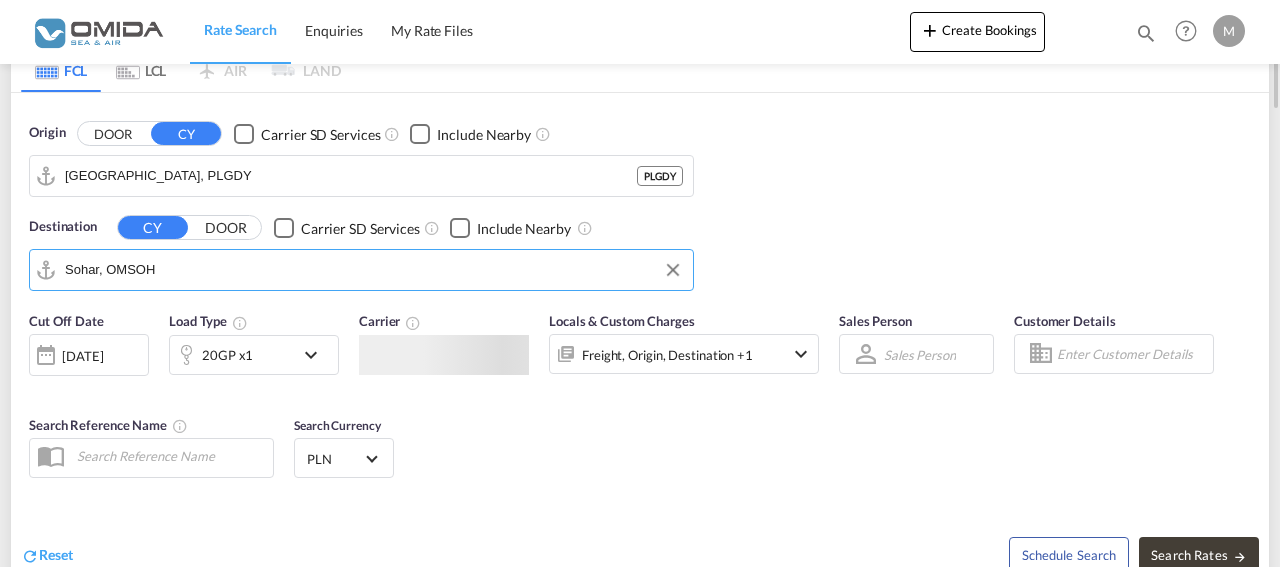 scroll, scrollTop: 306, scrollLeft: 0, axis: vertical 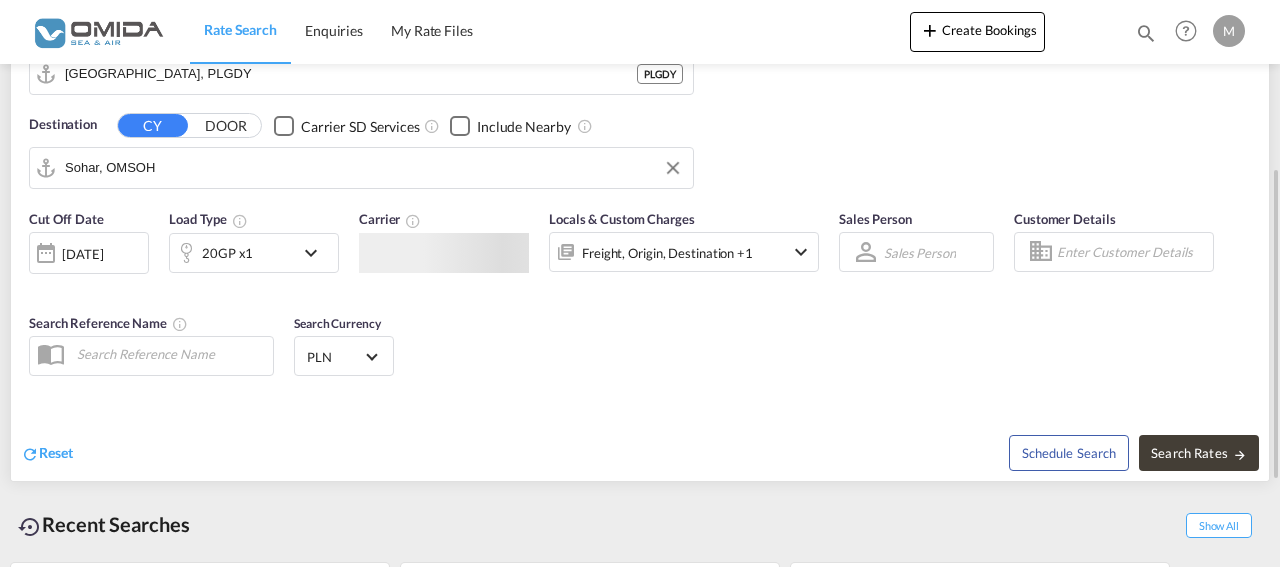 click at bounding box center [316, 253] 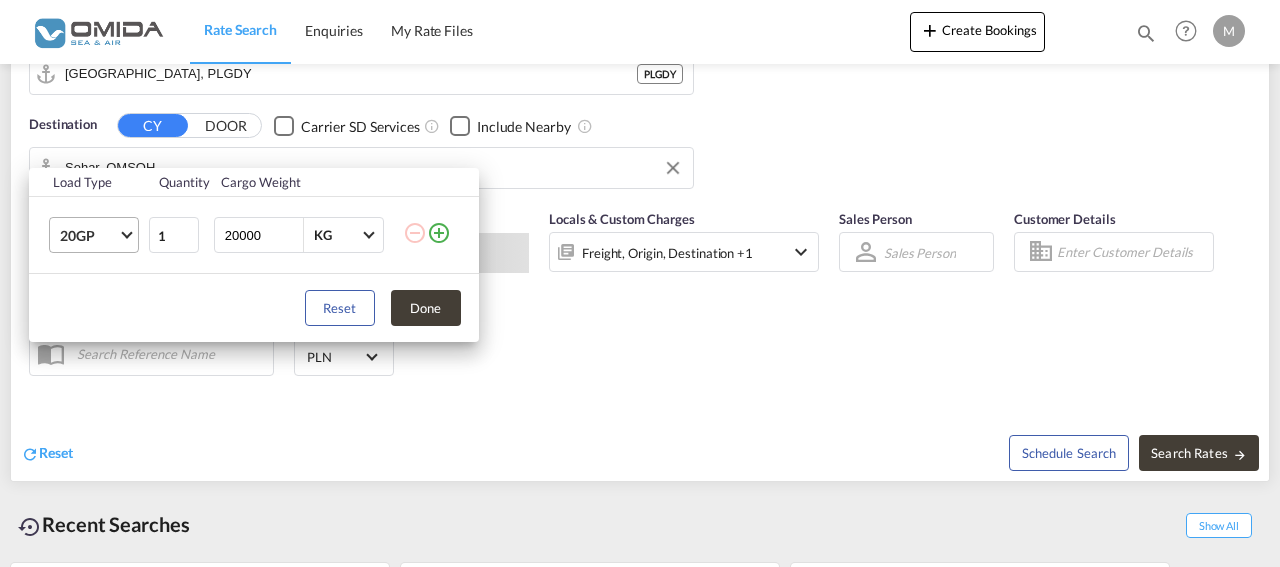 click at bounding box center [126, 233] 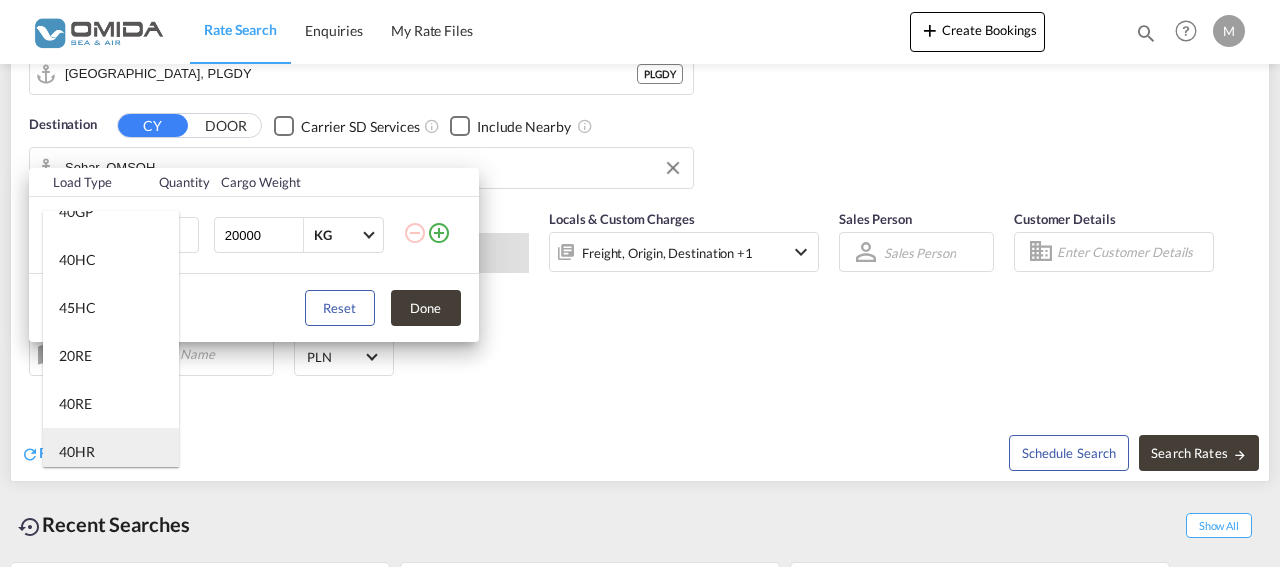 scroll, scrollTop: 100, scrollLeft: 0, axis: vertical 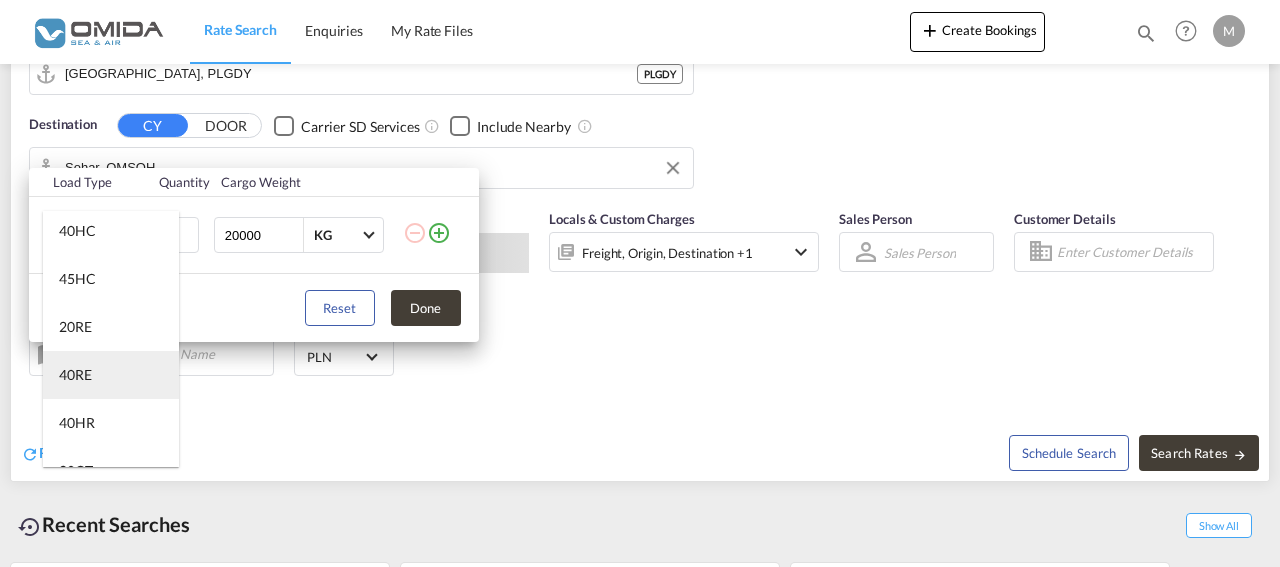 click on "40RE" at bounding box center [111, 375] 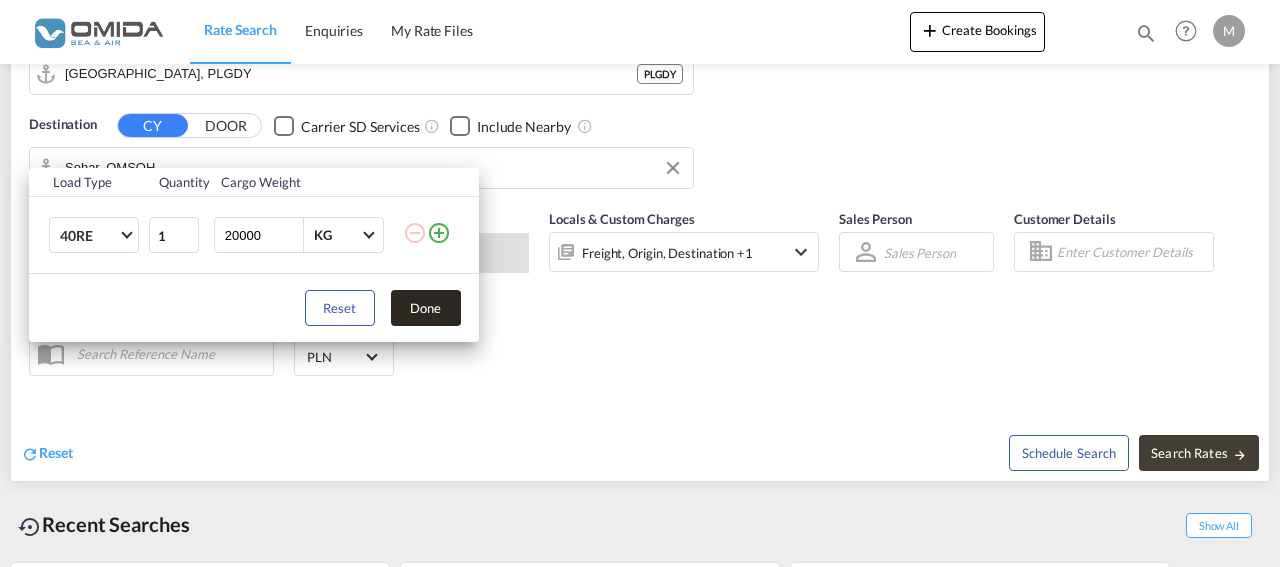 click on "Done" at bounding box center (426, 308) 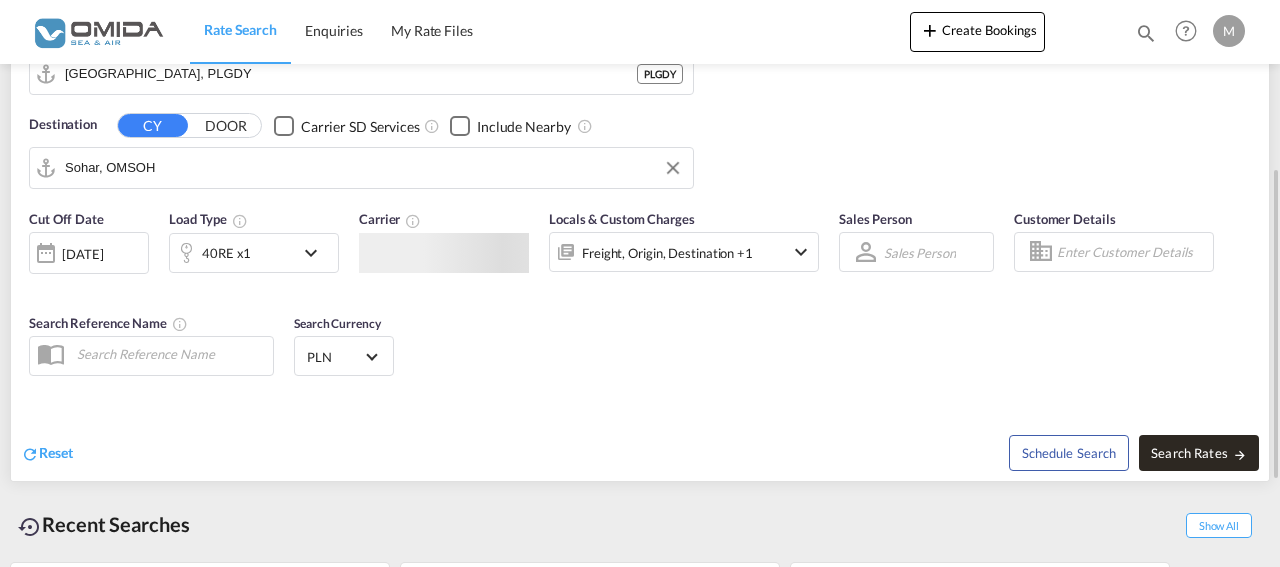 click on "Search Rates" at bounding box center [1199, 453] 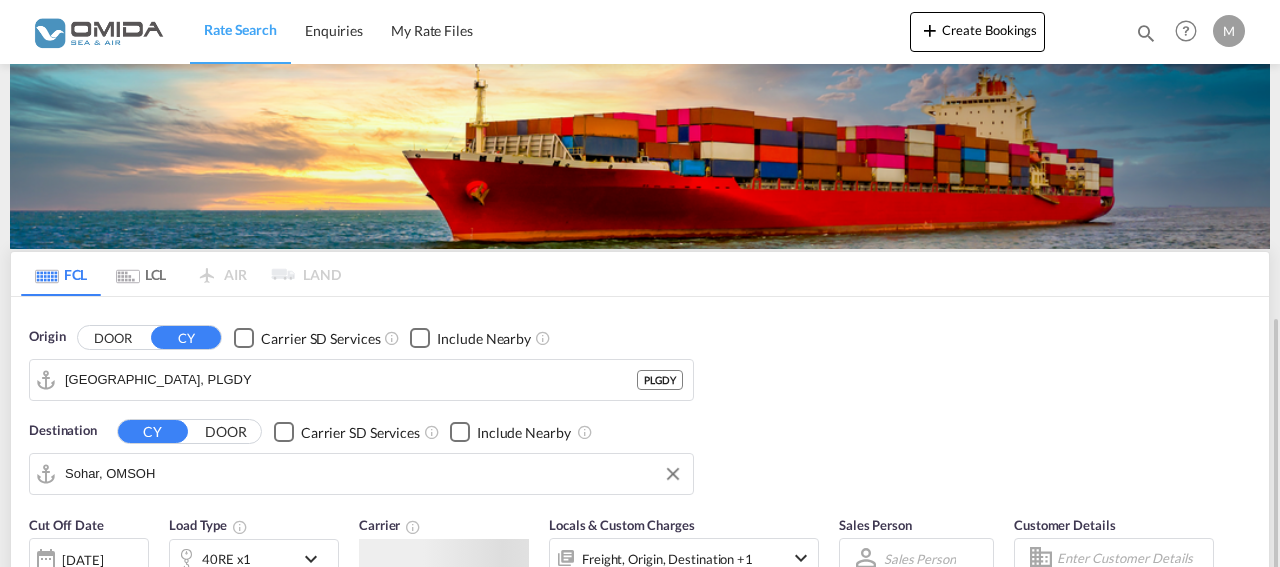 scroll, scrollTop: 204, scrollLeft: 0, axis: vertical 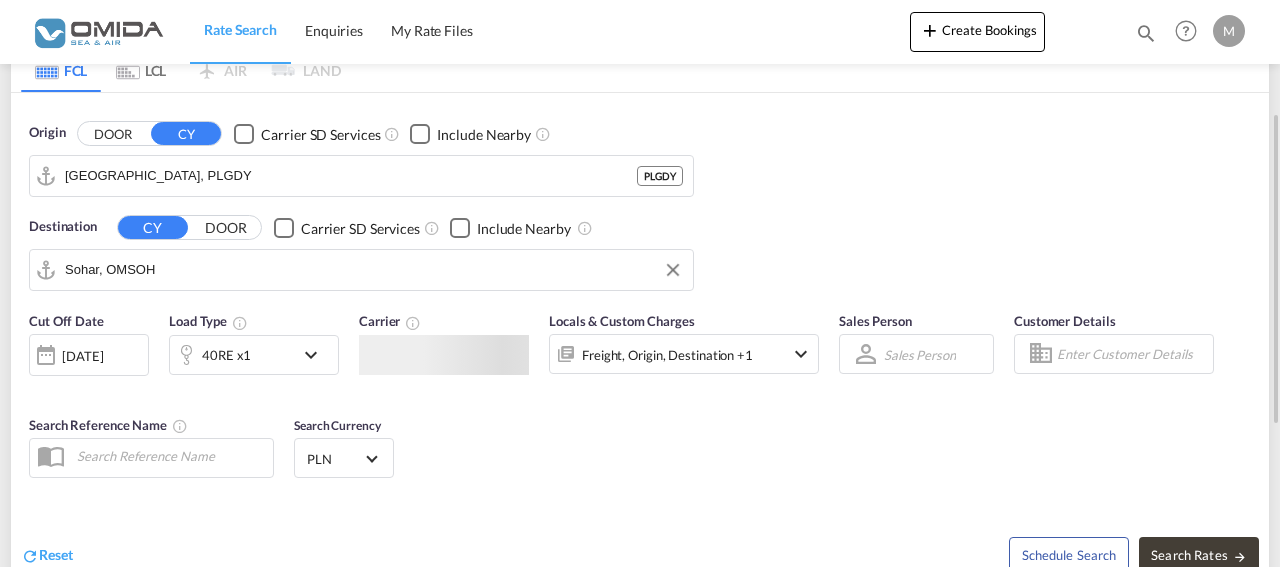 click at bounding box center (444, 355) 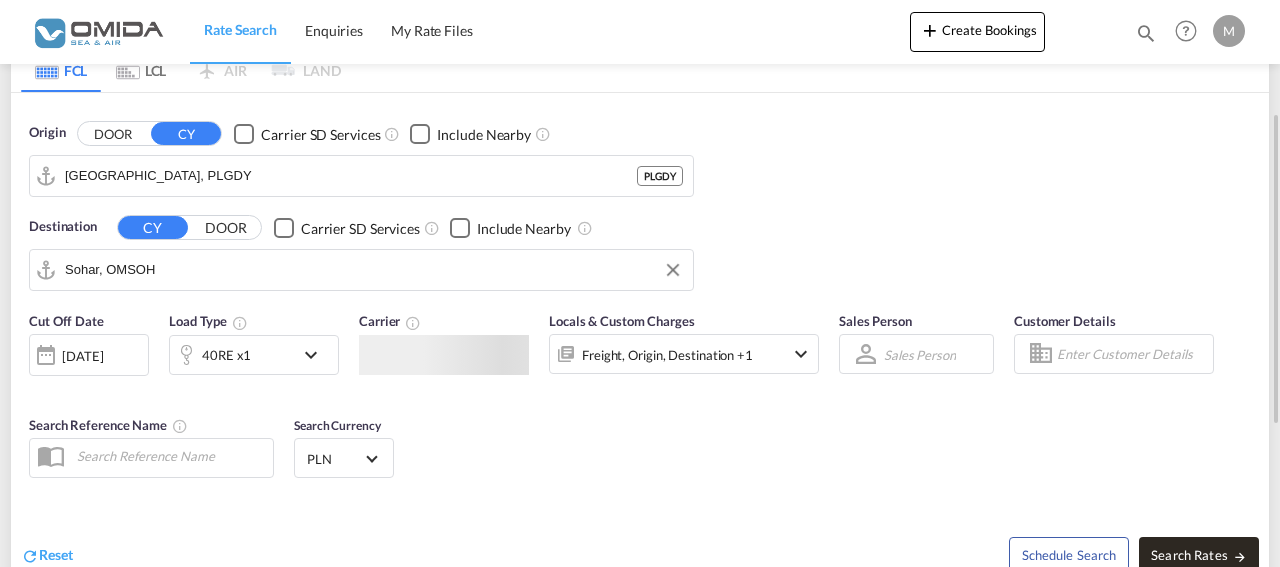 click on "Search Rates" at bounding box center [1199, 555] 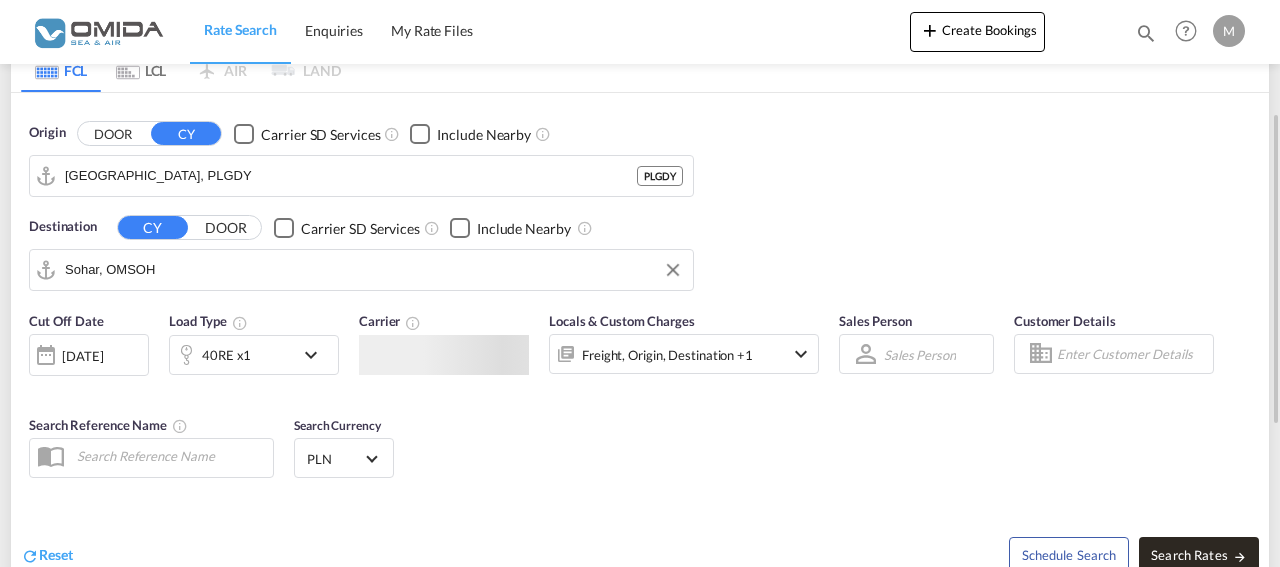 click on "Search Rates" at bounding box center (1199, 555) 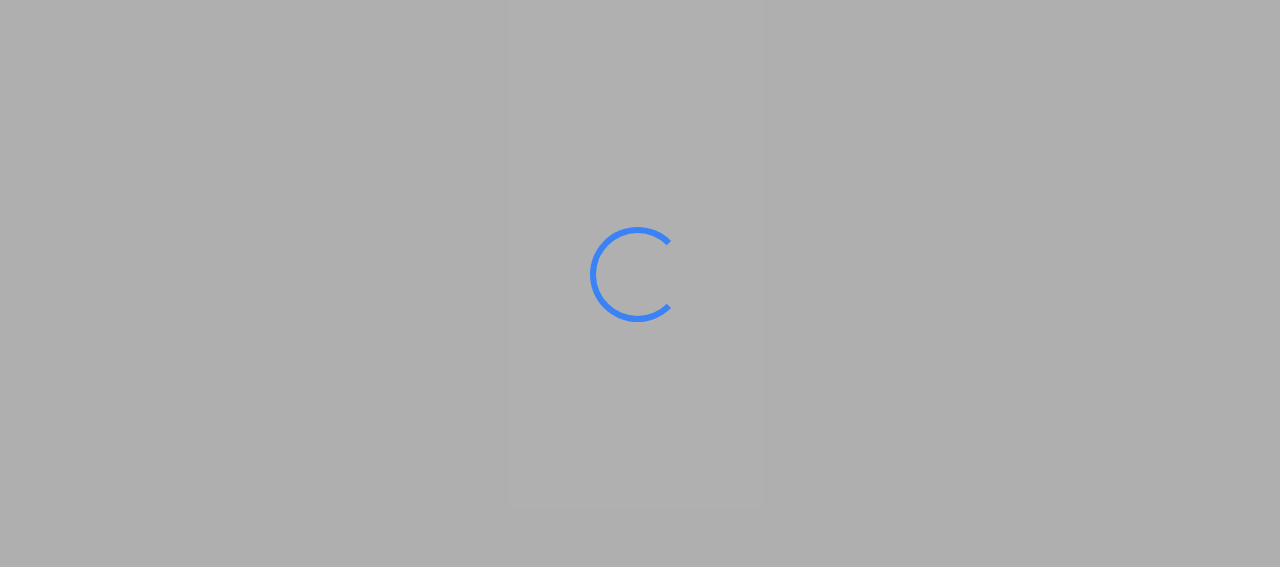 scroll, scrollTop: 0, scrollLeft: 0, axis: both 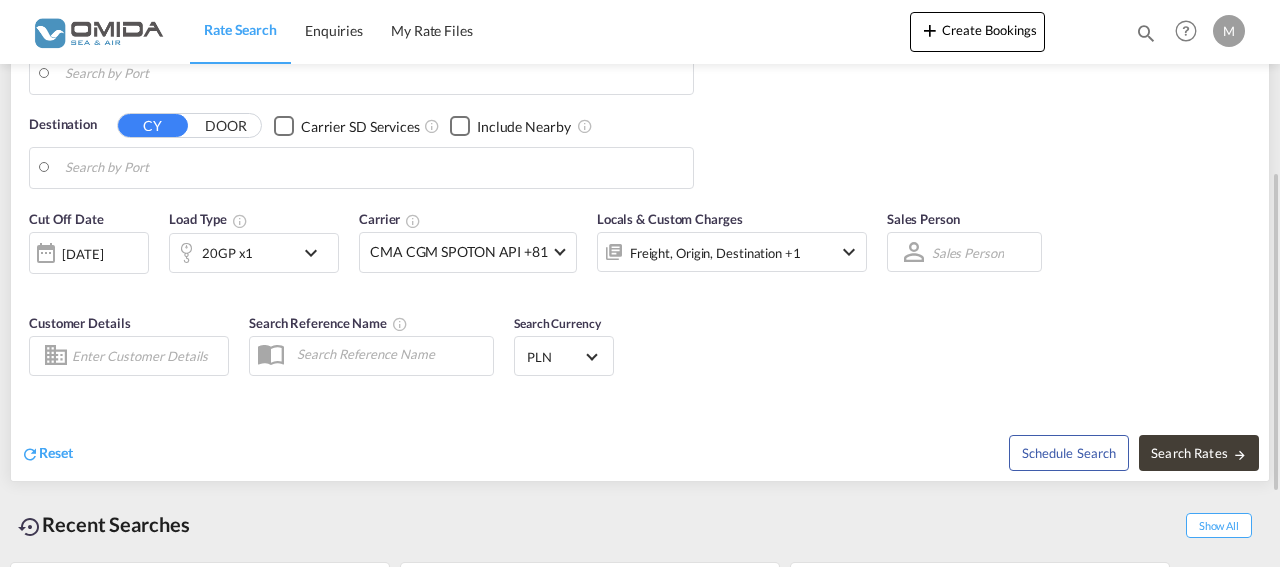 type on "Gdansk, PLGDN" 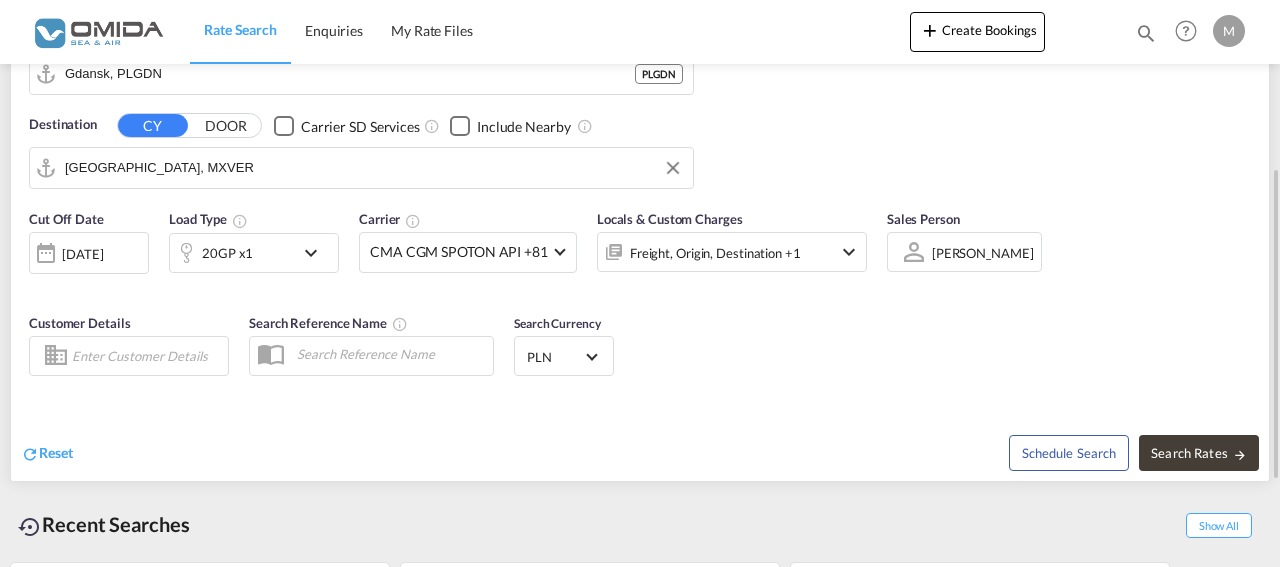 click on "Veracruz, MXVER" at bounding box center (374, 168) 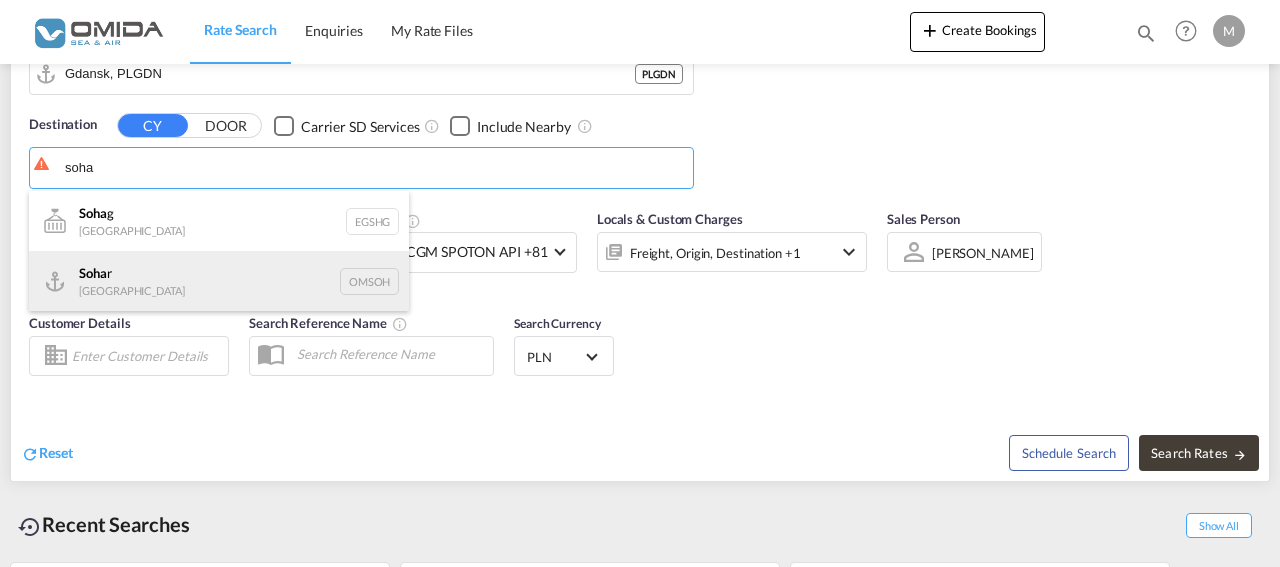 click on "Soha r
Oman
[GEOGRAPHIC_DATA]" at bounding box center (219, 281) 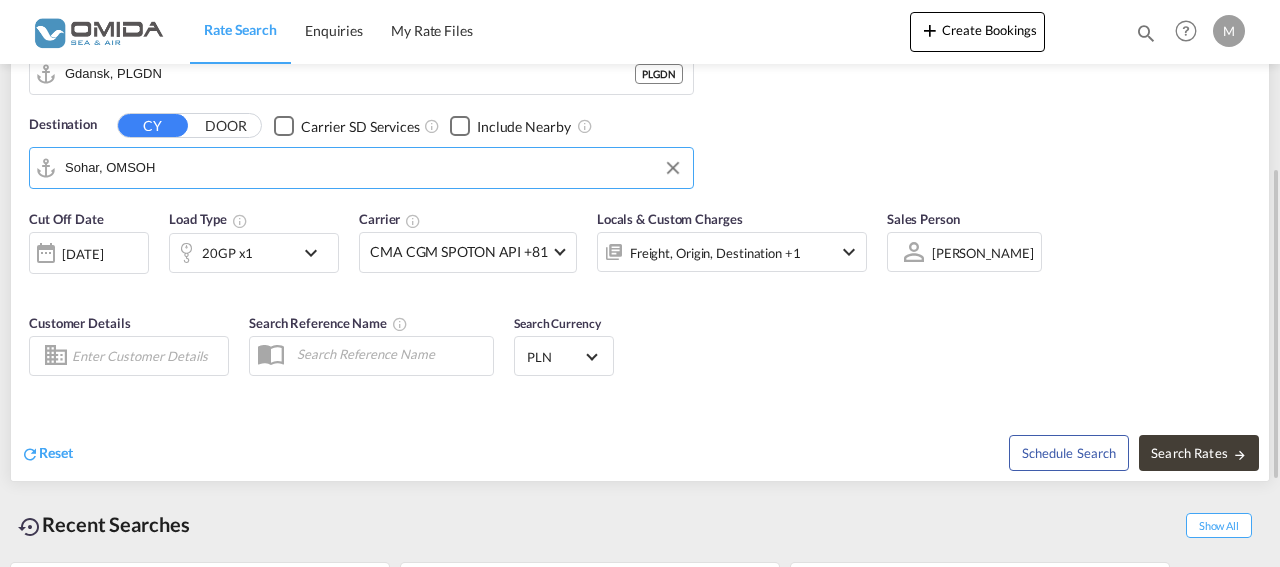 click at bounding box center (316, 253) 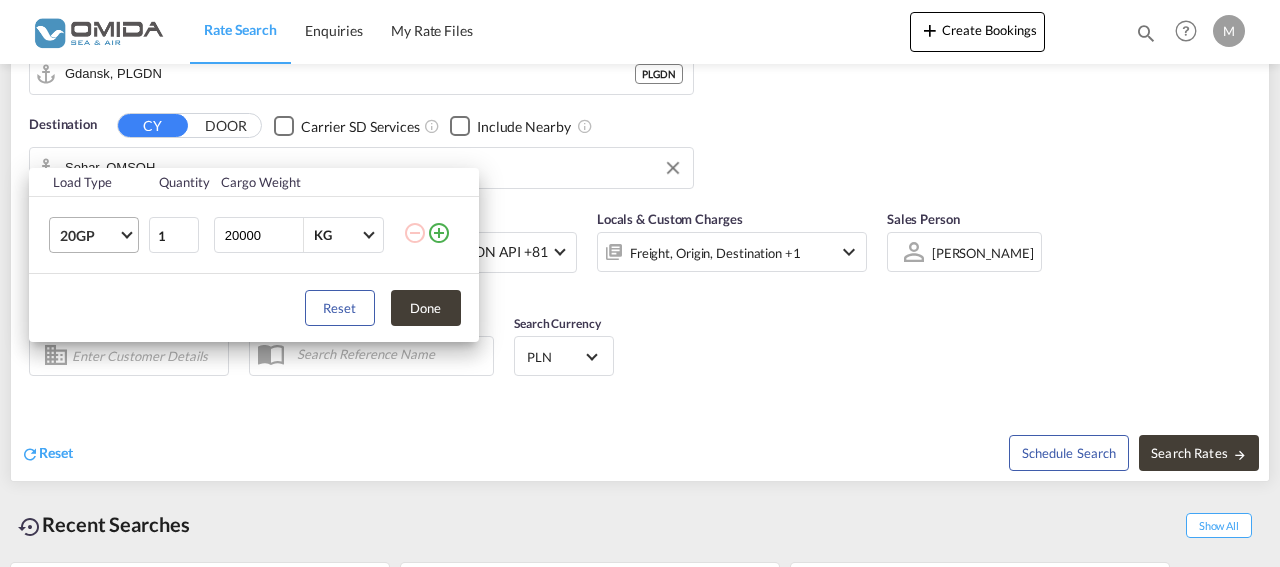 click on "20GP" at bounding box center (98, 235) 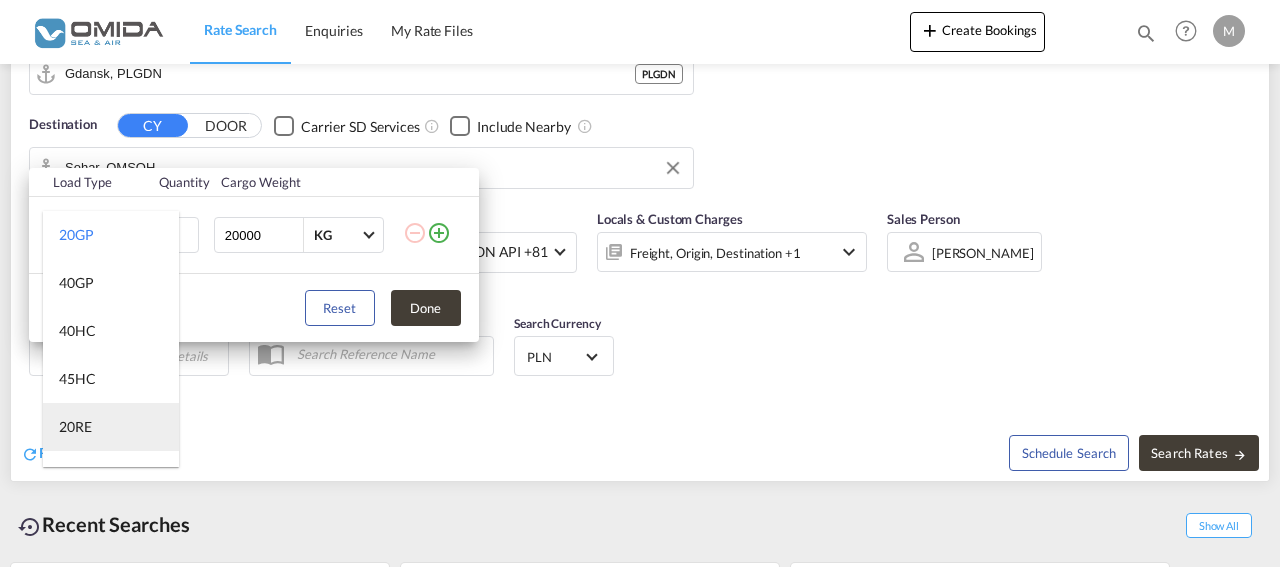 scroll, scrollTop: 100, scrollLeft: 0, axis: vertical 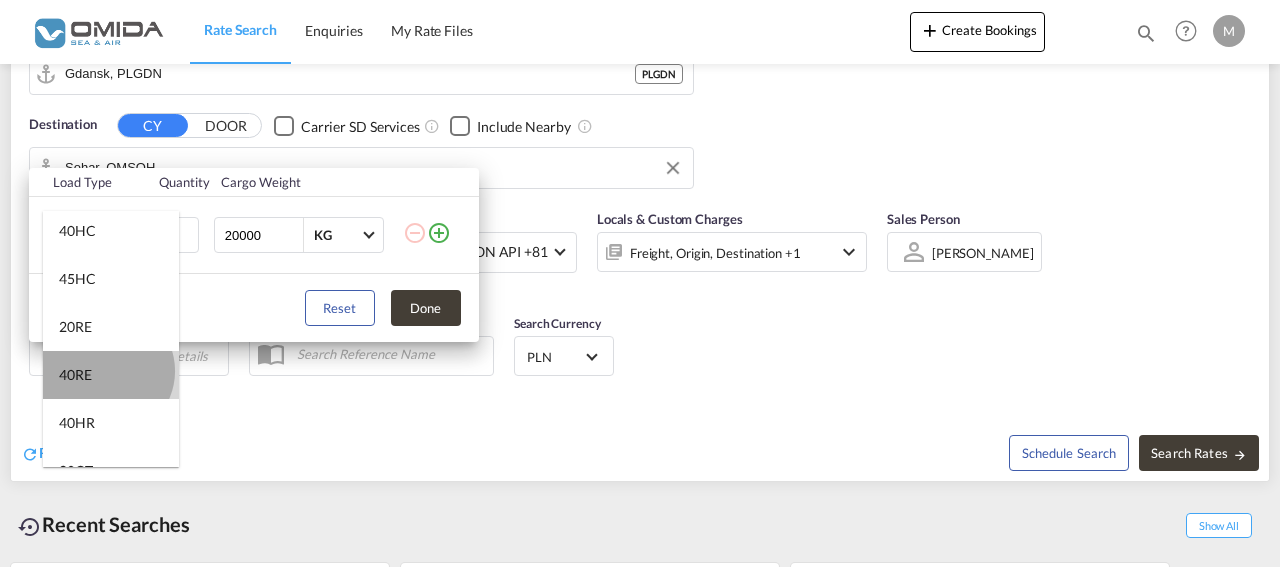 click on "40RE" at bounding box center [111, 375] 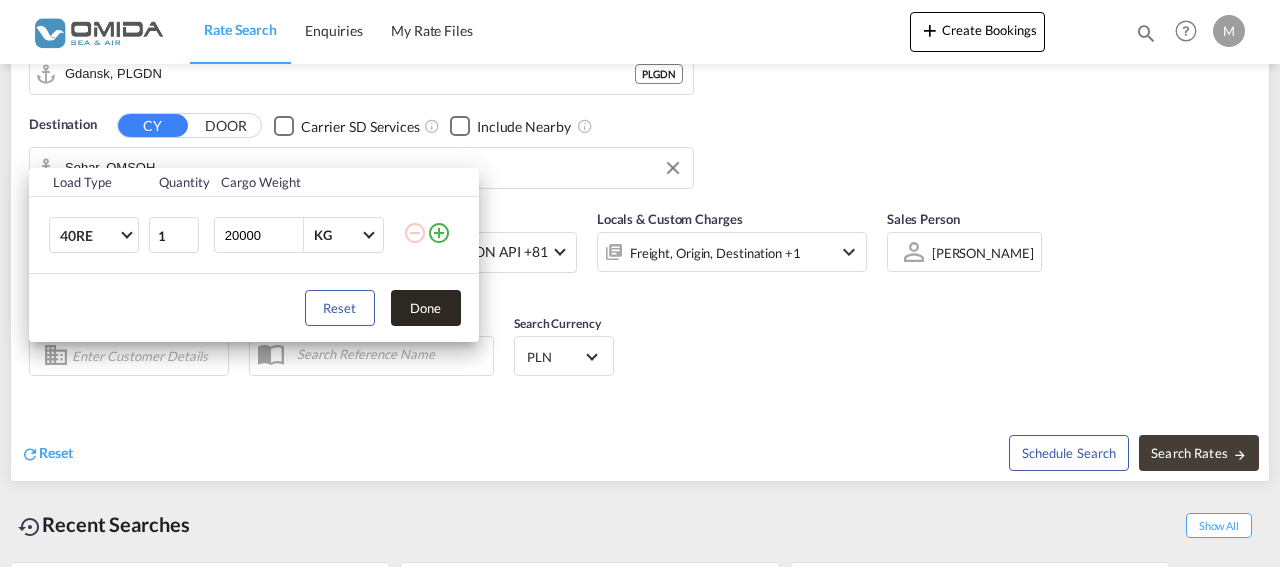 click on "Done" at bounding box center (426, 308) 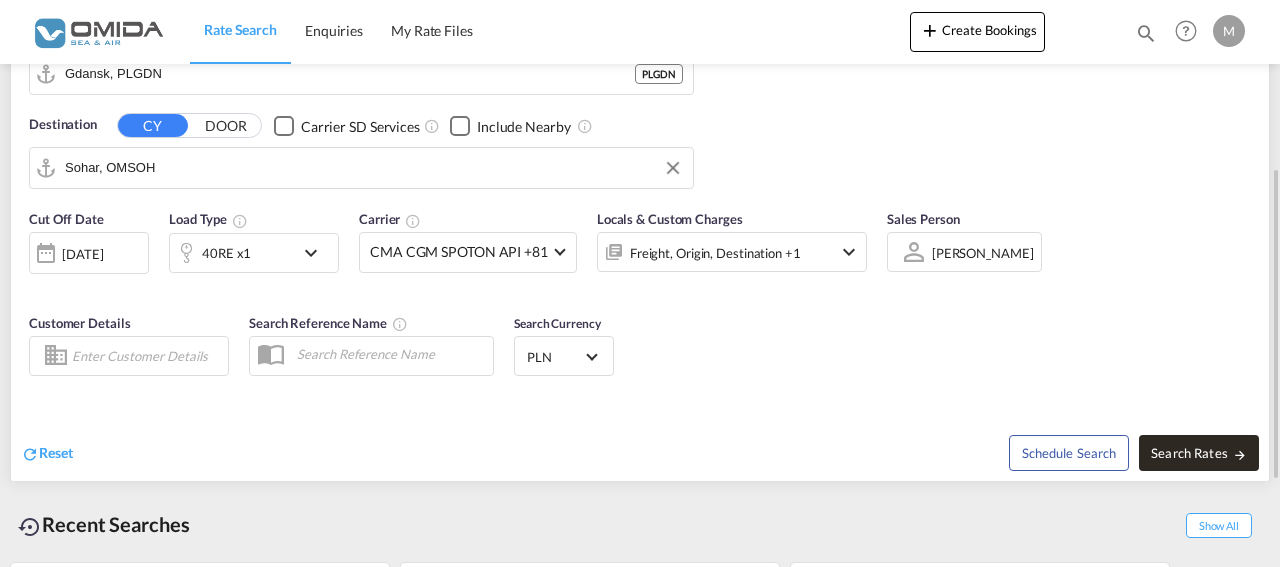 click on "Search Rates" at bounding box center (1199, 453) 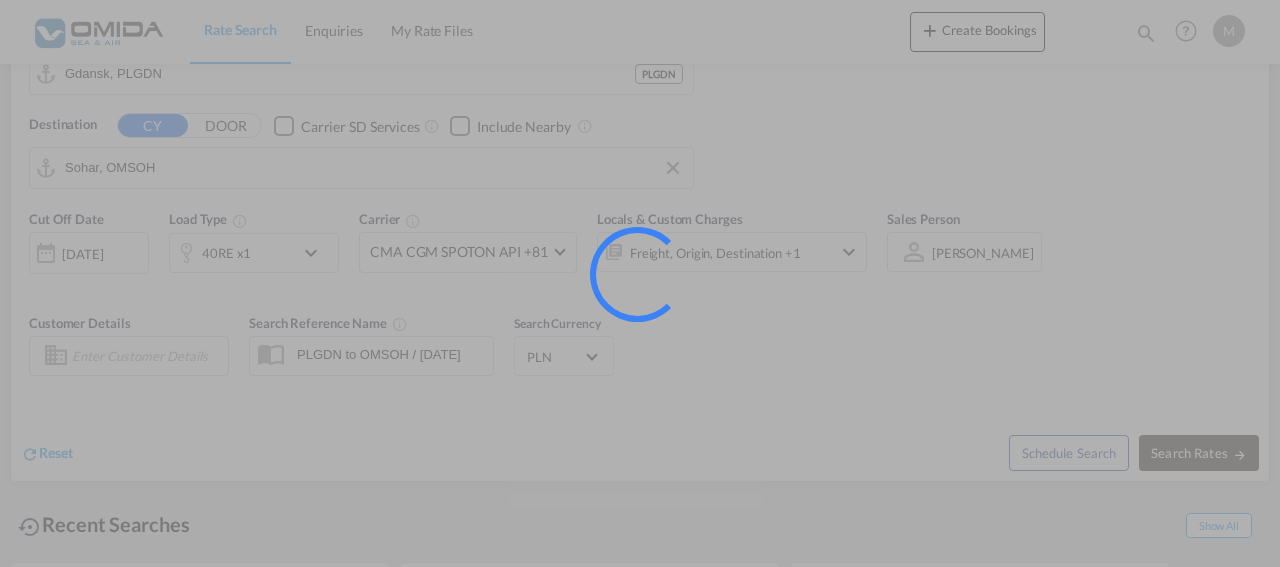 type 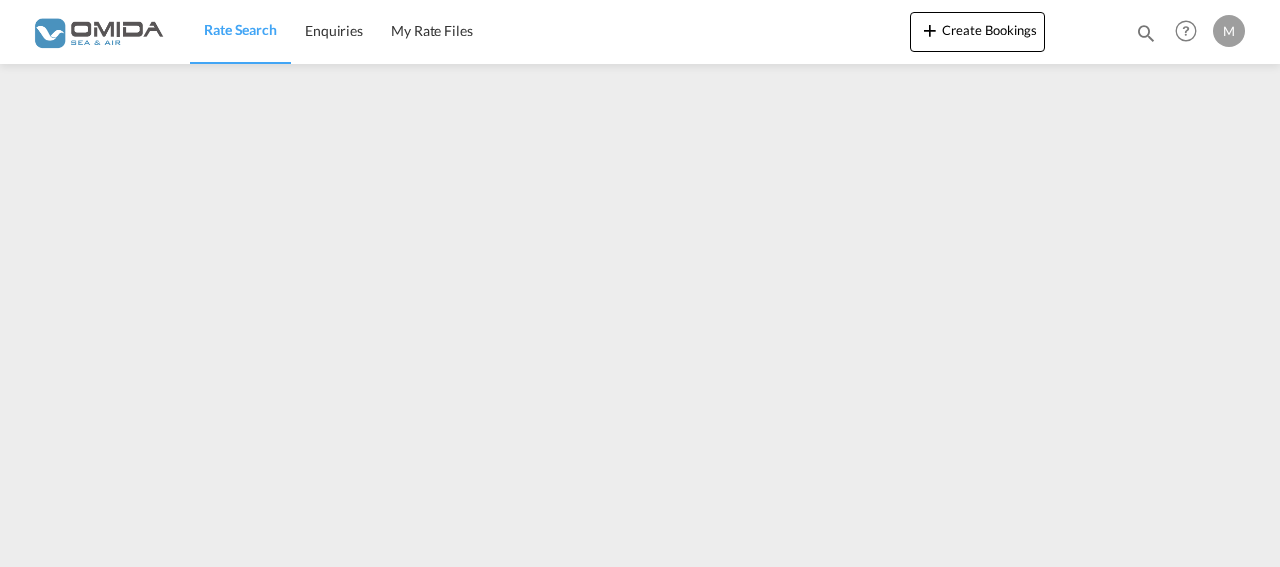scroll, scrollTop: 0, scrollLeft: 0, axis: both 